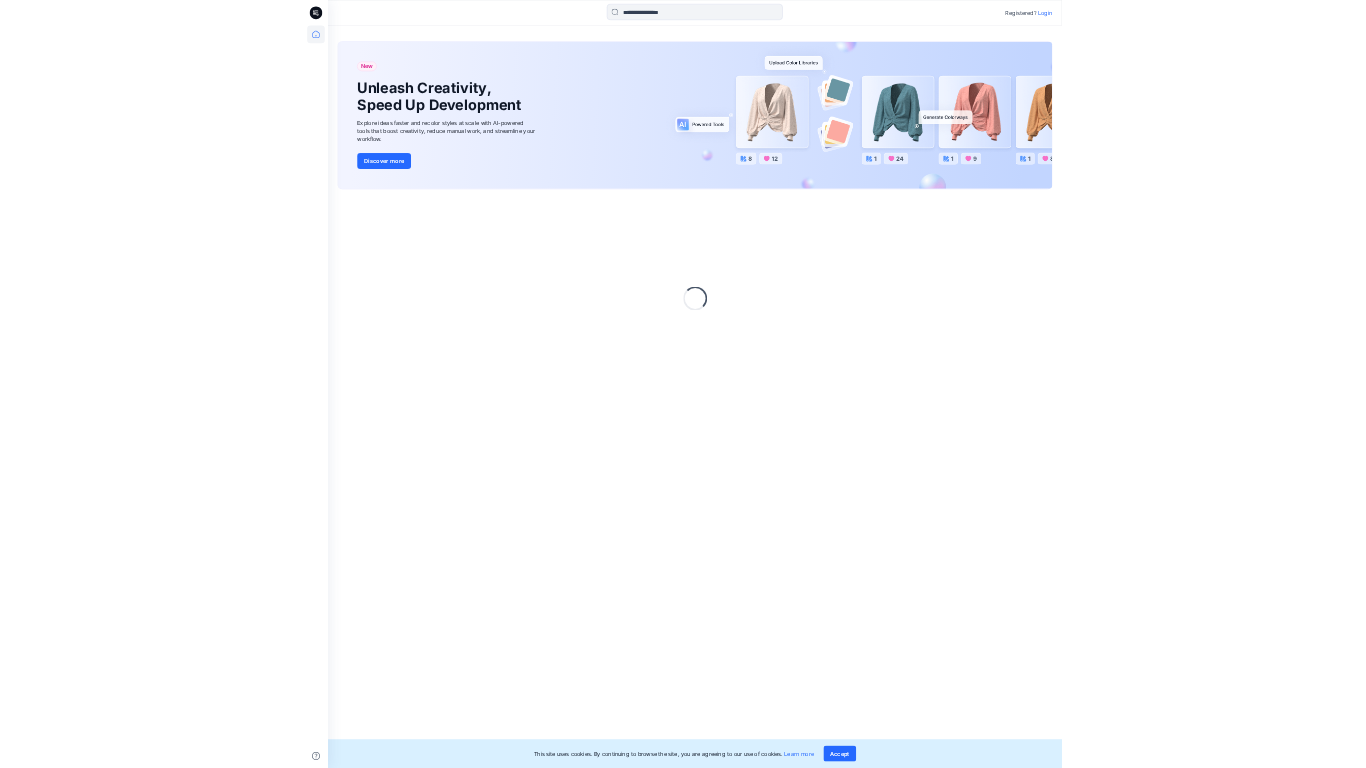 scroll, scrollTop: 0, scrollLeft: 0, axis: both 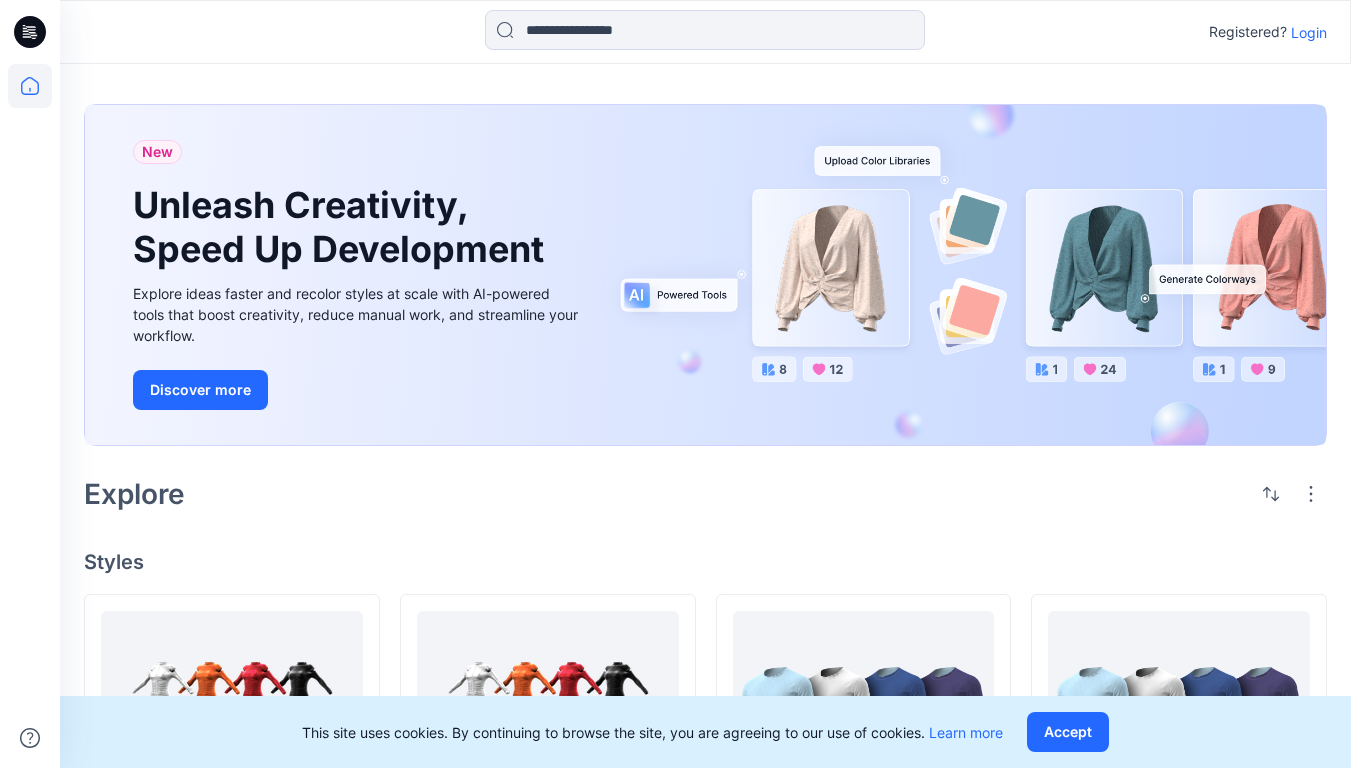 click on "Login" at bounding box center (1309, 32) 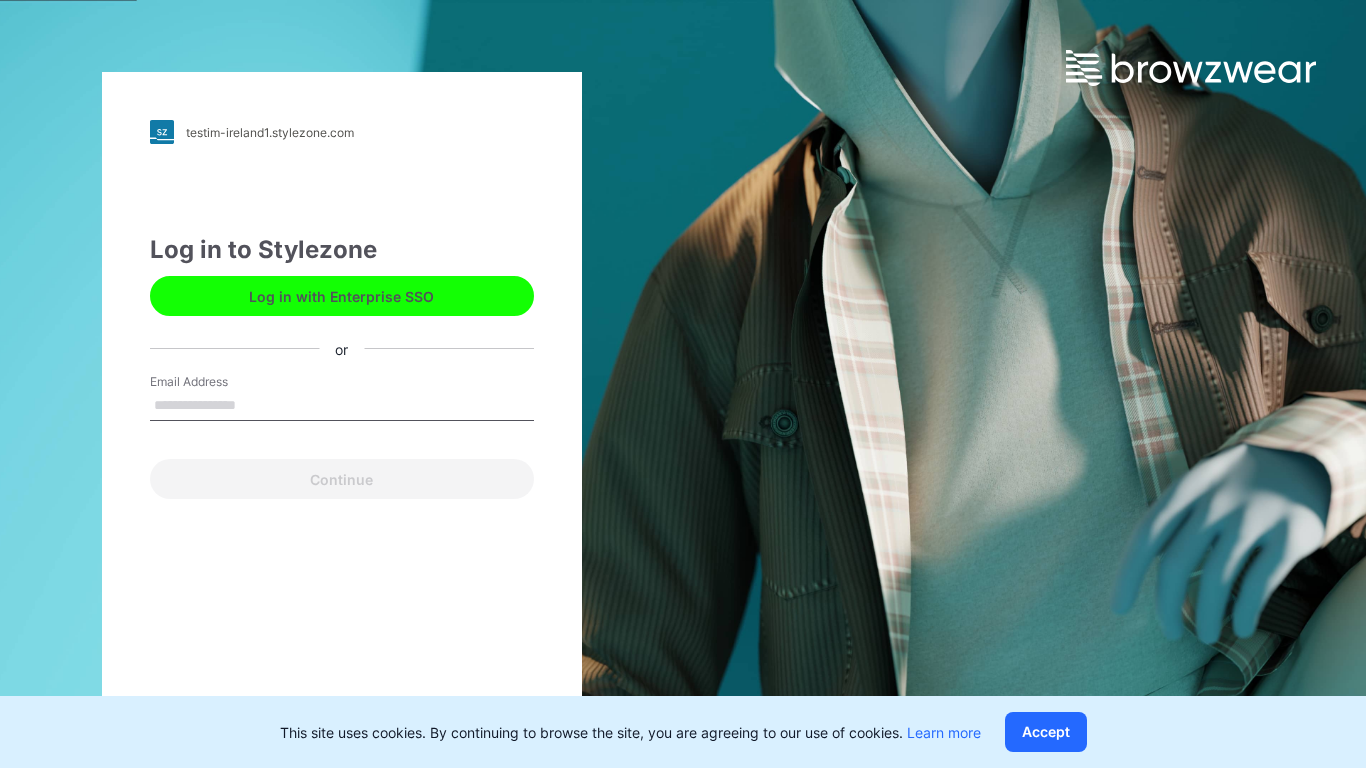 click on "Email Address" at bounding box center [342, 406] 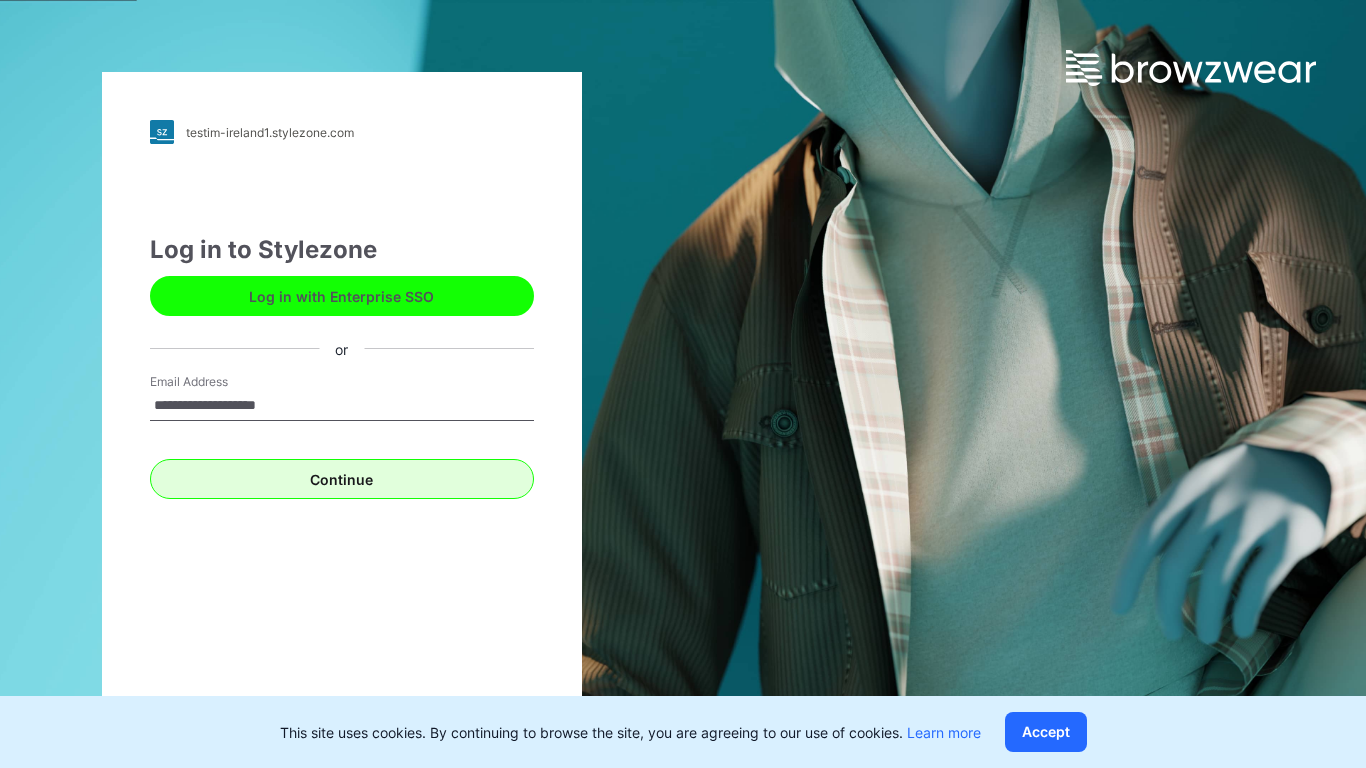 type on "**********" 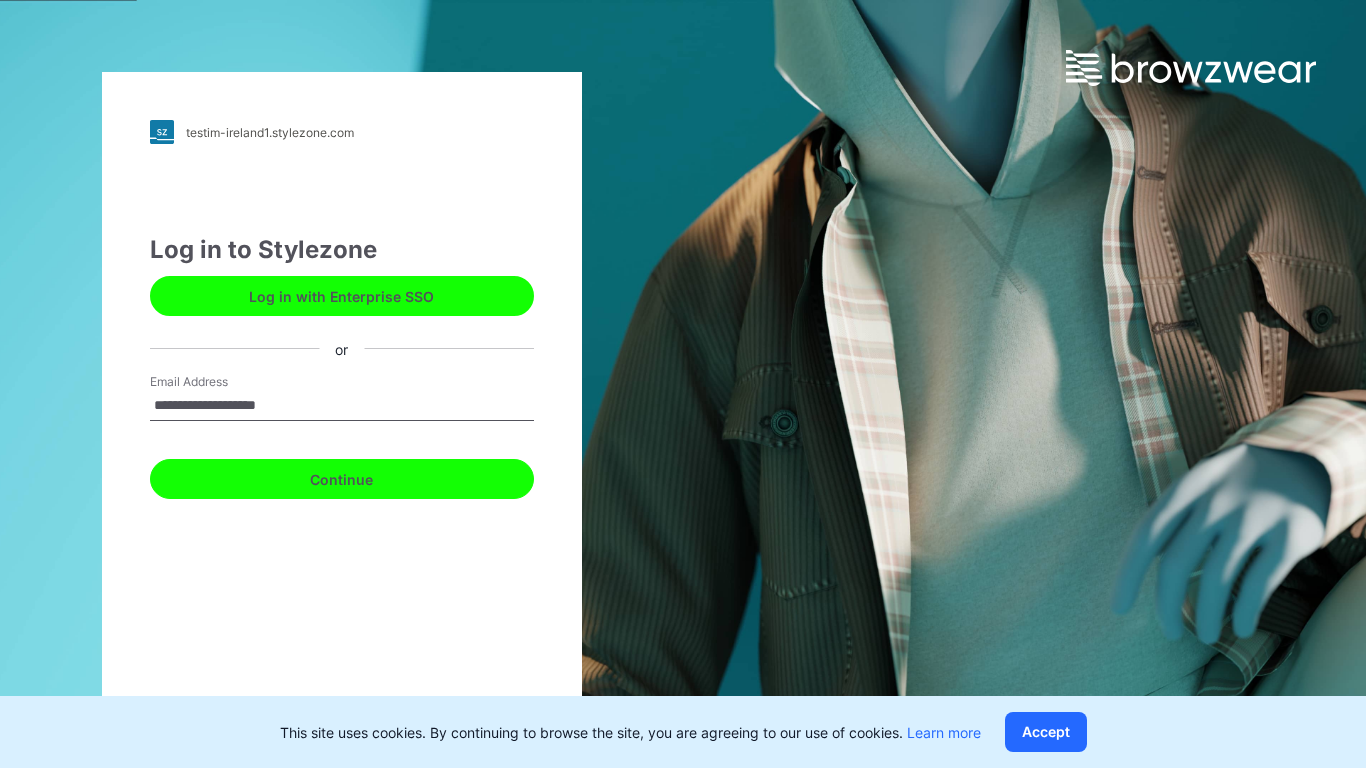 click on "Continue" at bounding box center (342, 479) 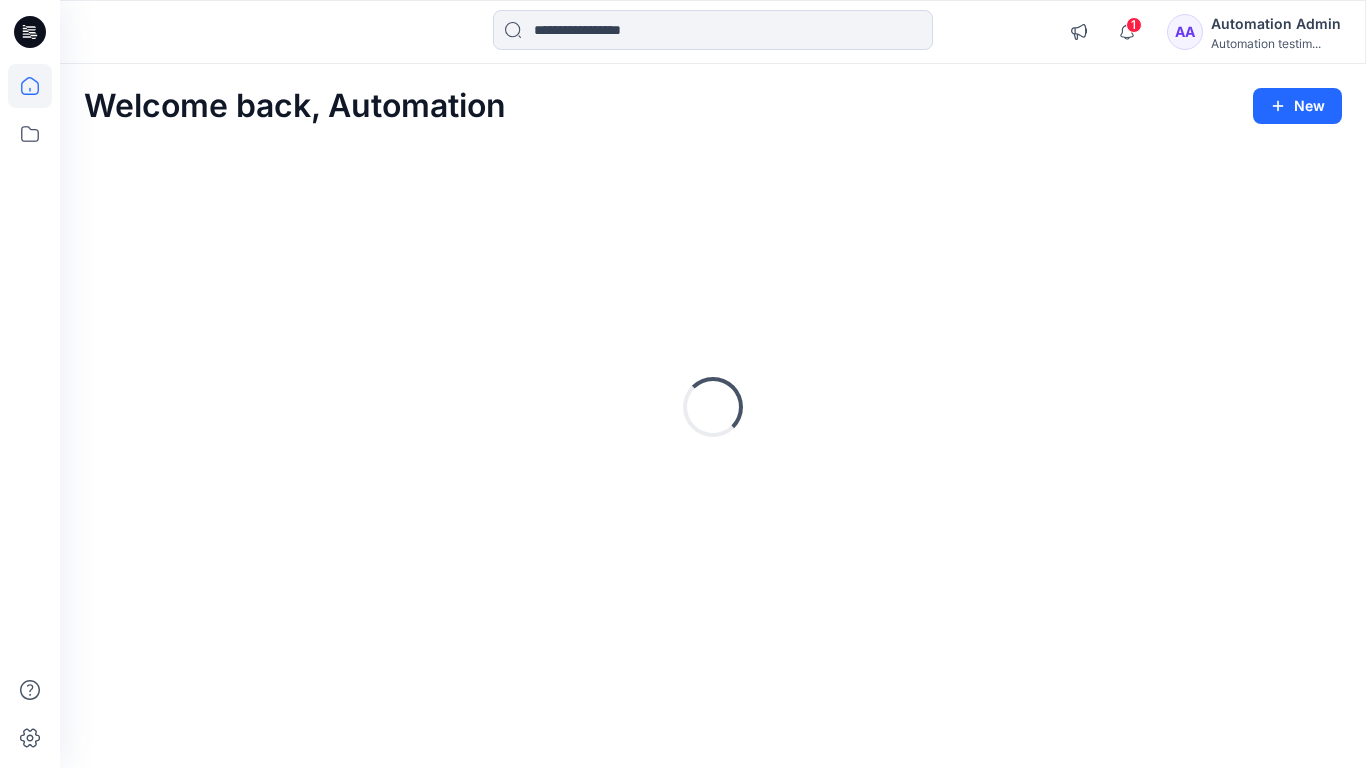 scroll, scrollTop: 0, scrollLeft: 0, axis: both 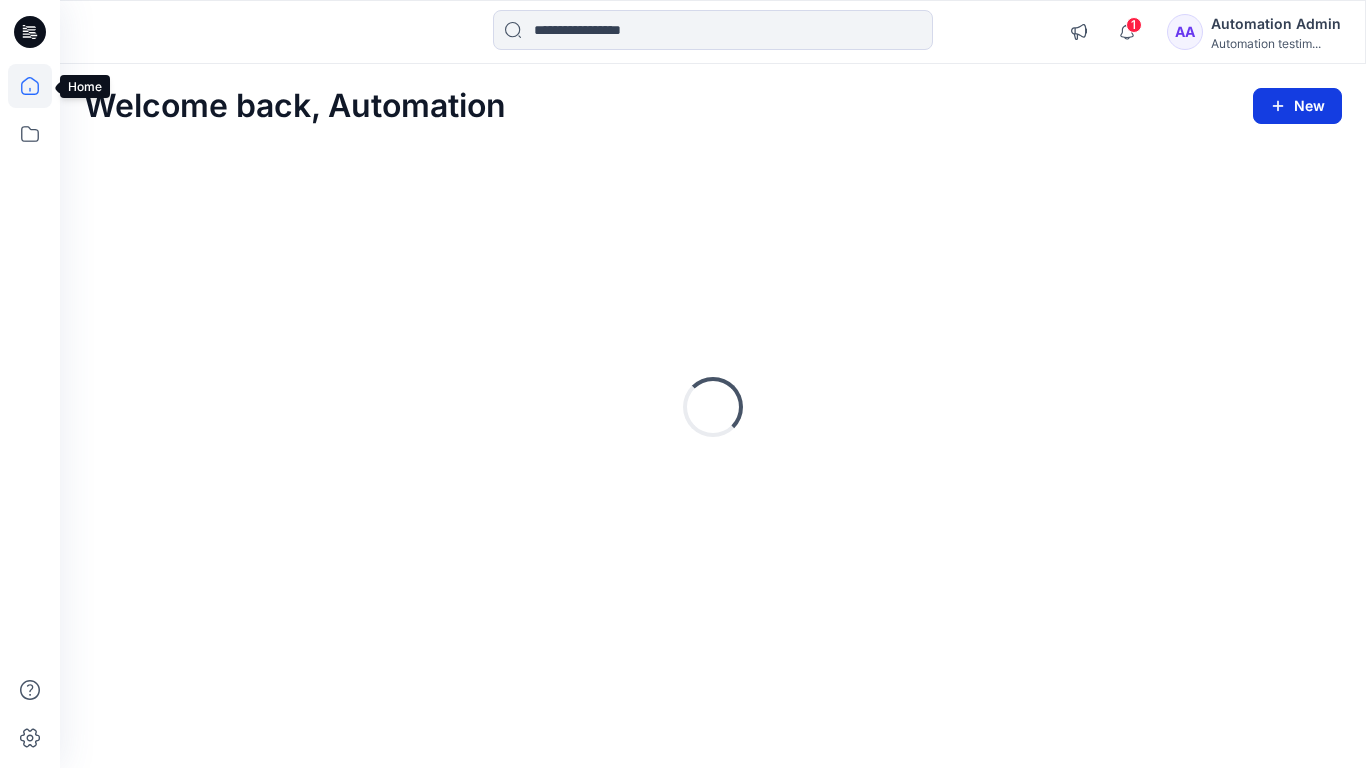 click on "New" at bounding box center [1297, 106] 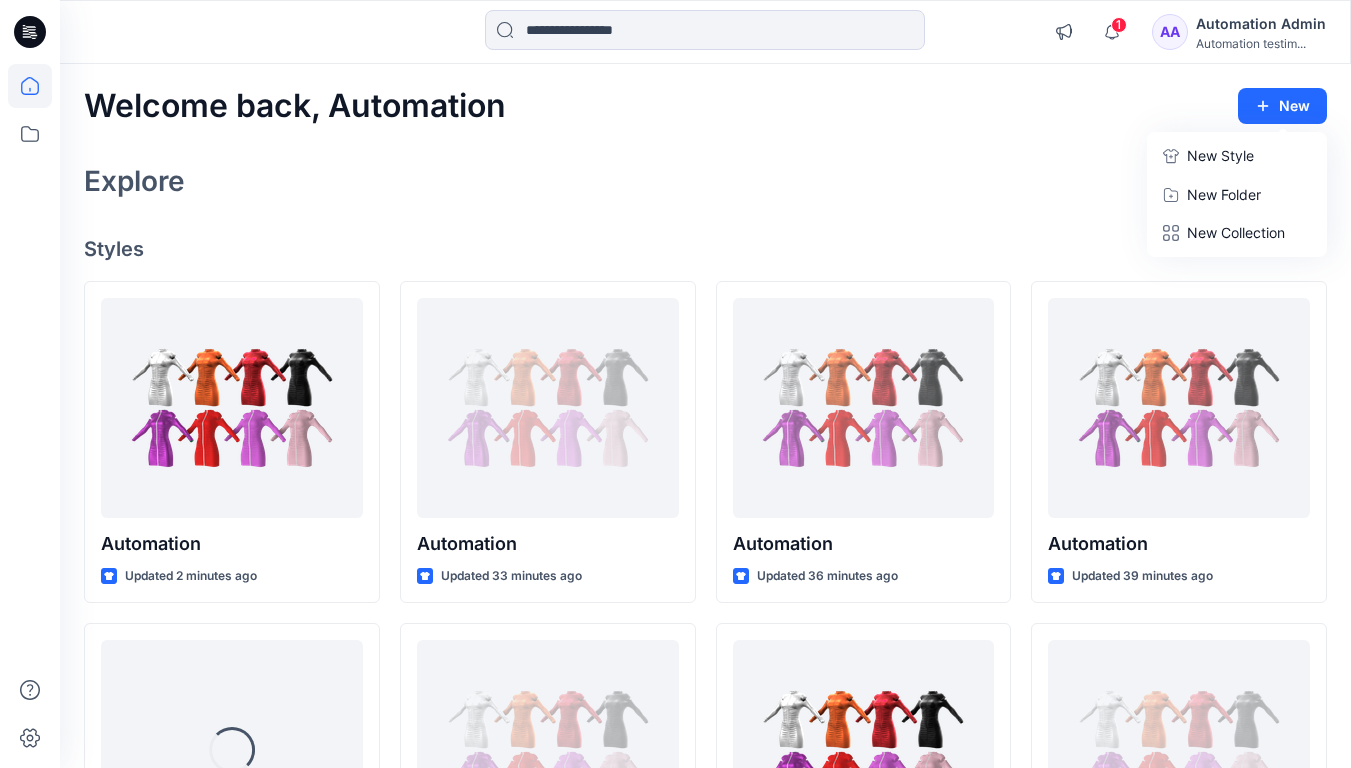 click on "New Style" at bounding box center [1220, 156] 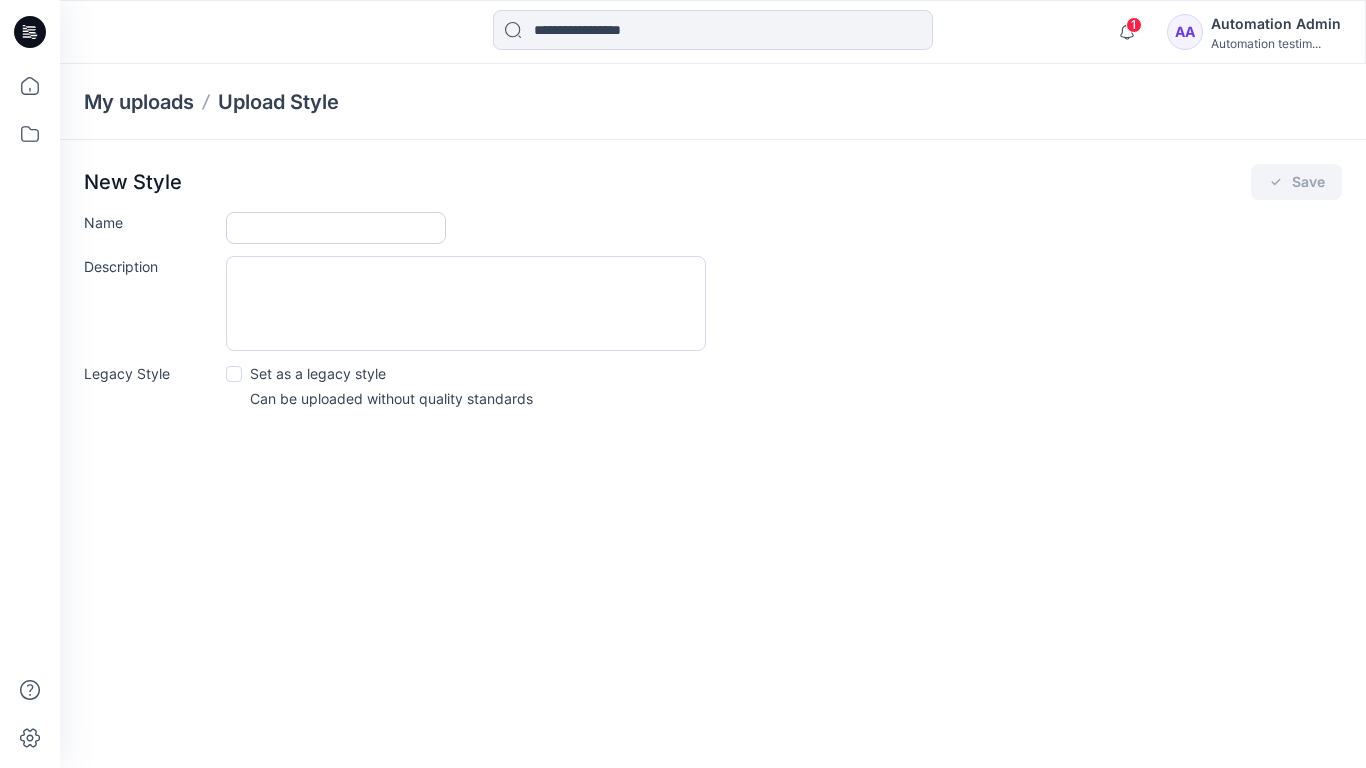 click on "Name" at bounding box center (336, 228) 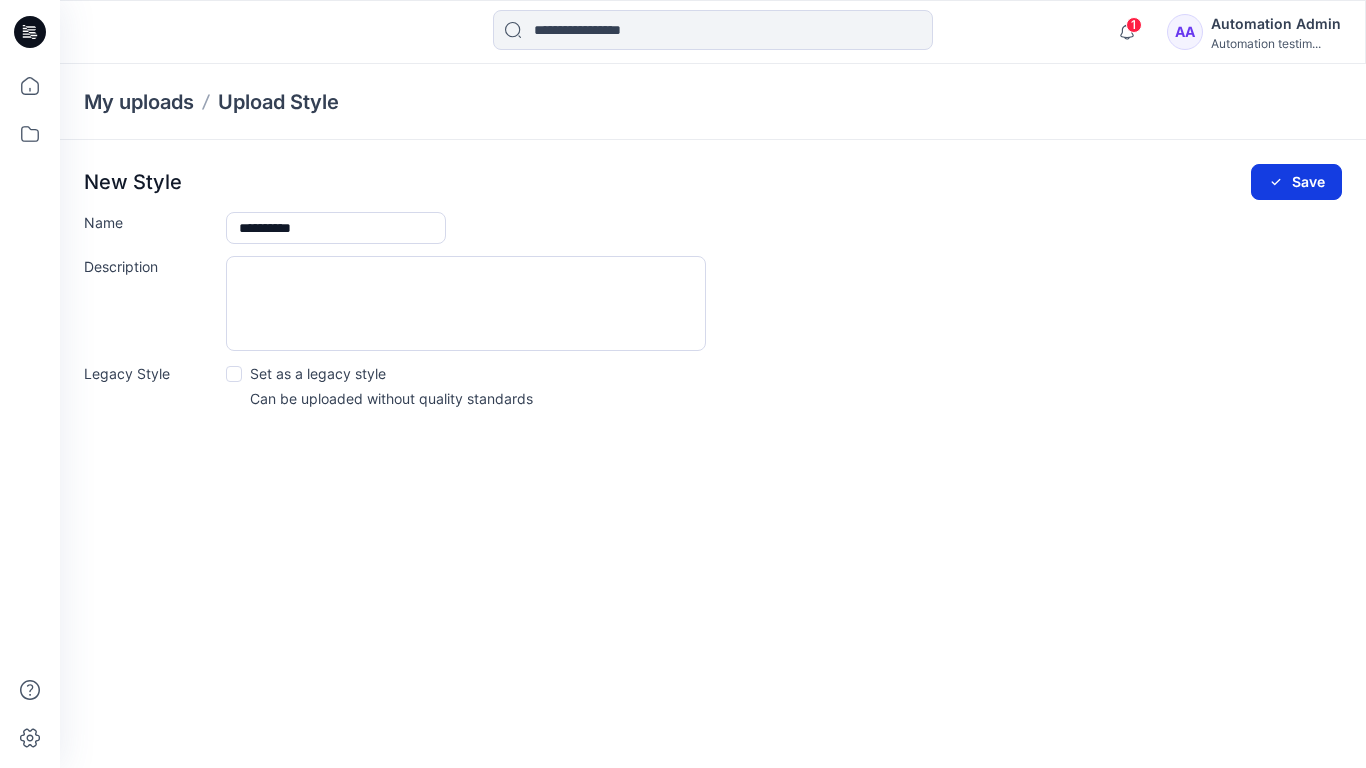 type on "**********" 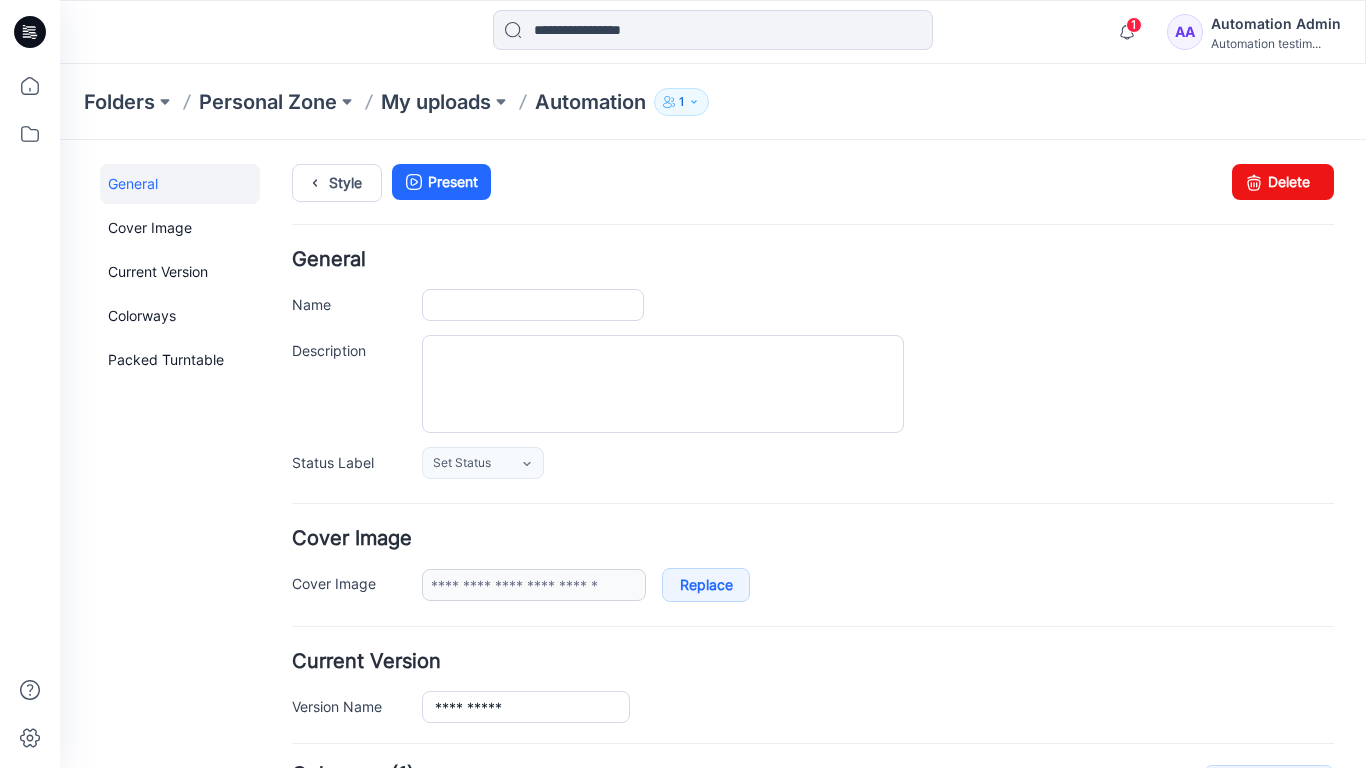 scroll, scrollTop: 402, scrollLeft: 0, axis: vertical 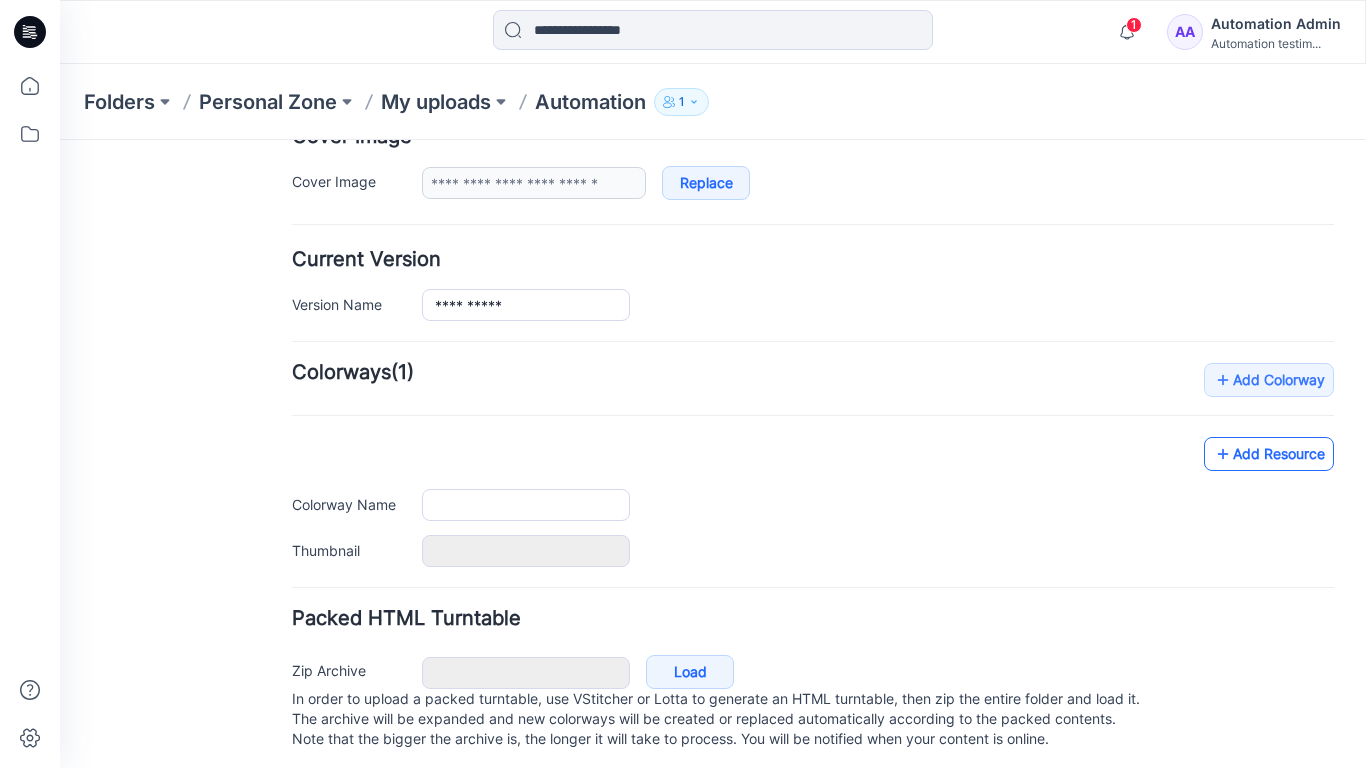 click on "Add Resource" at bounding box center [1269, 454] 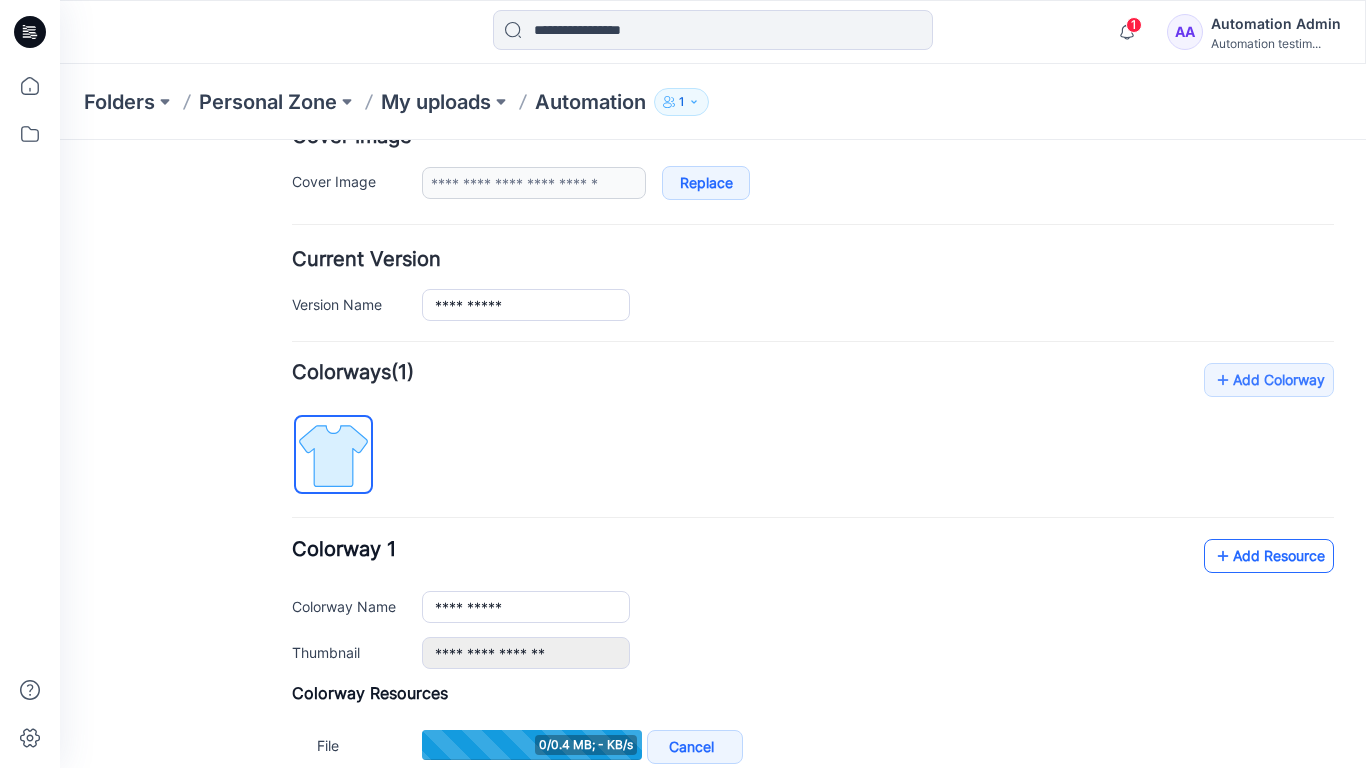type 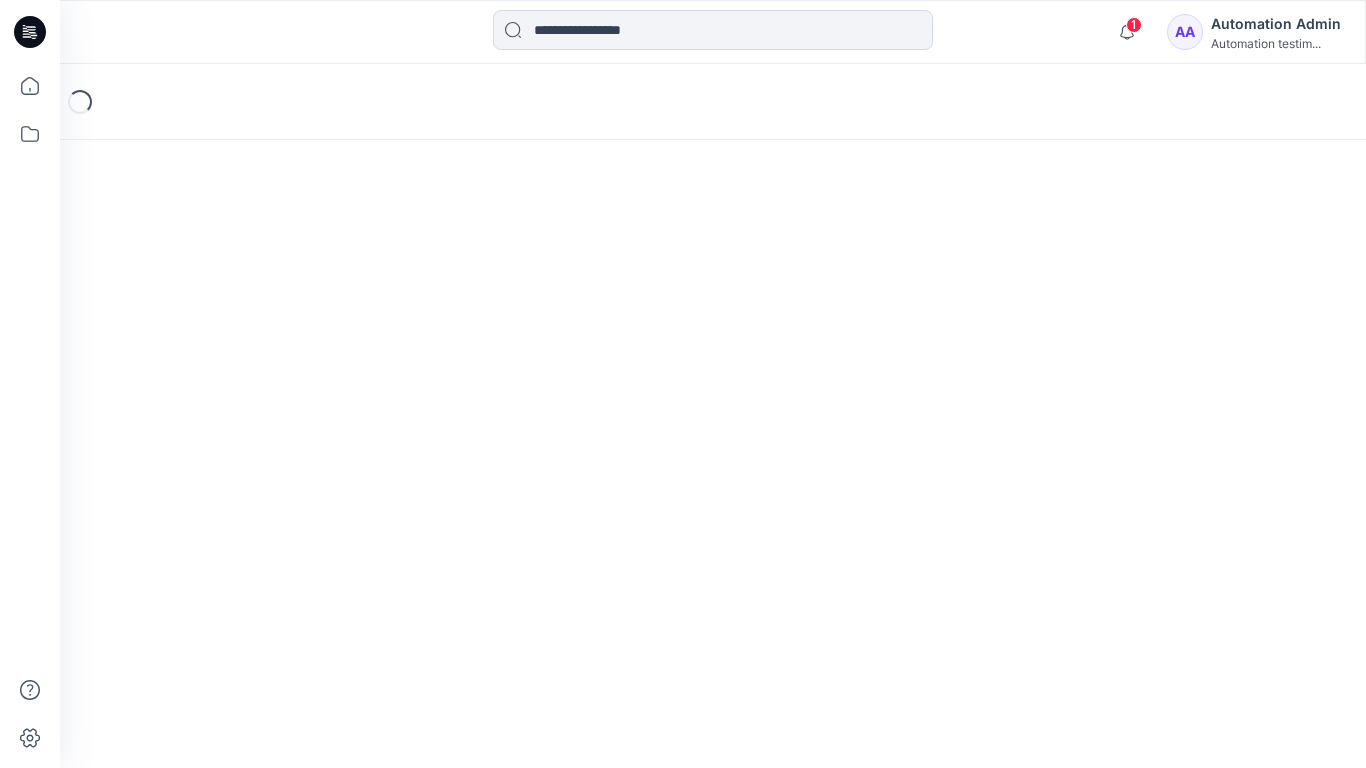 scroll, scrollTop: 0, scrollLeft: 0, axis: both 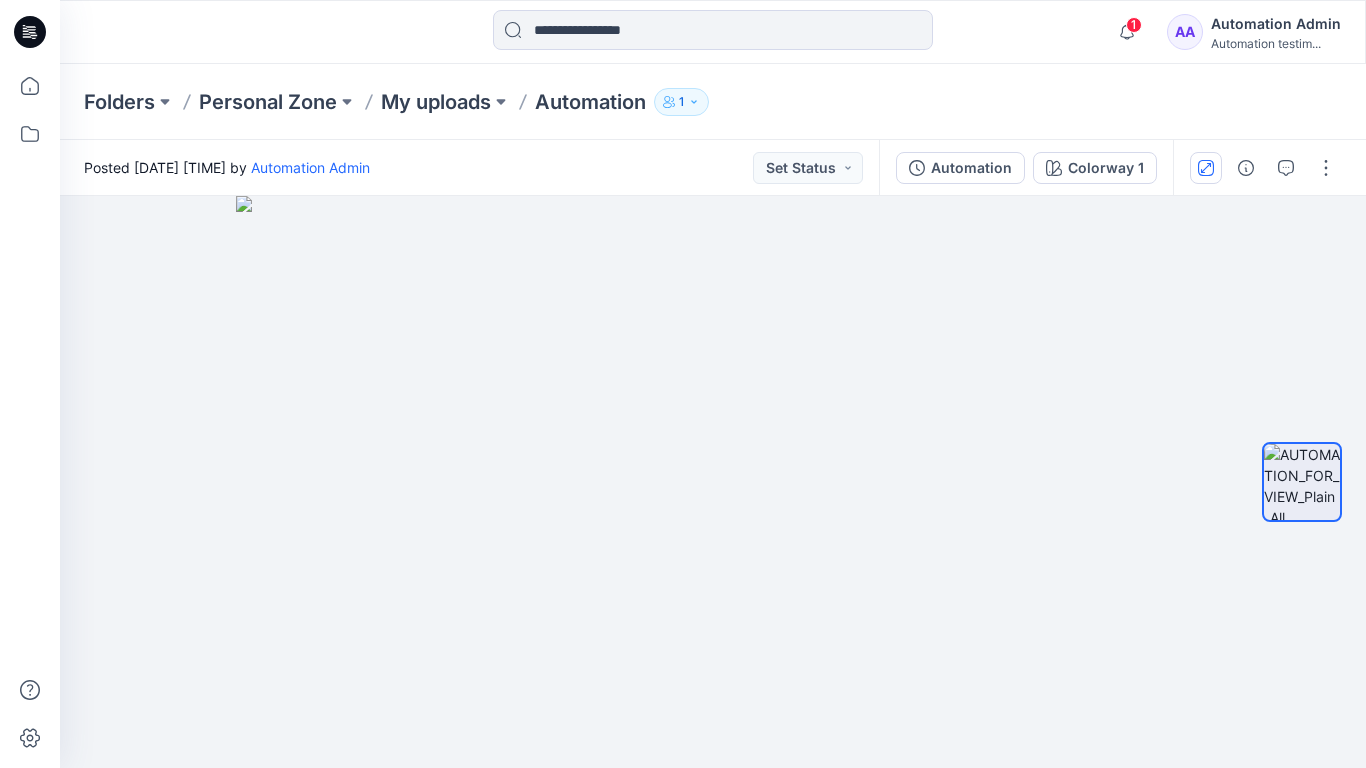 click 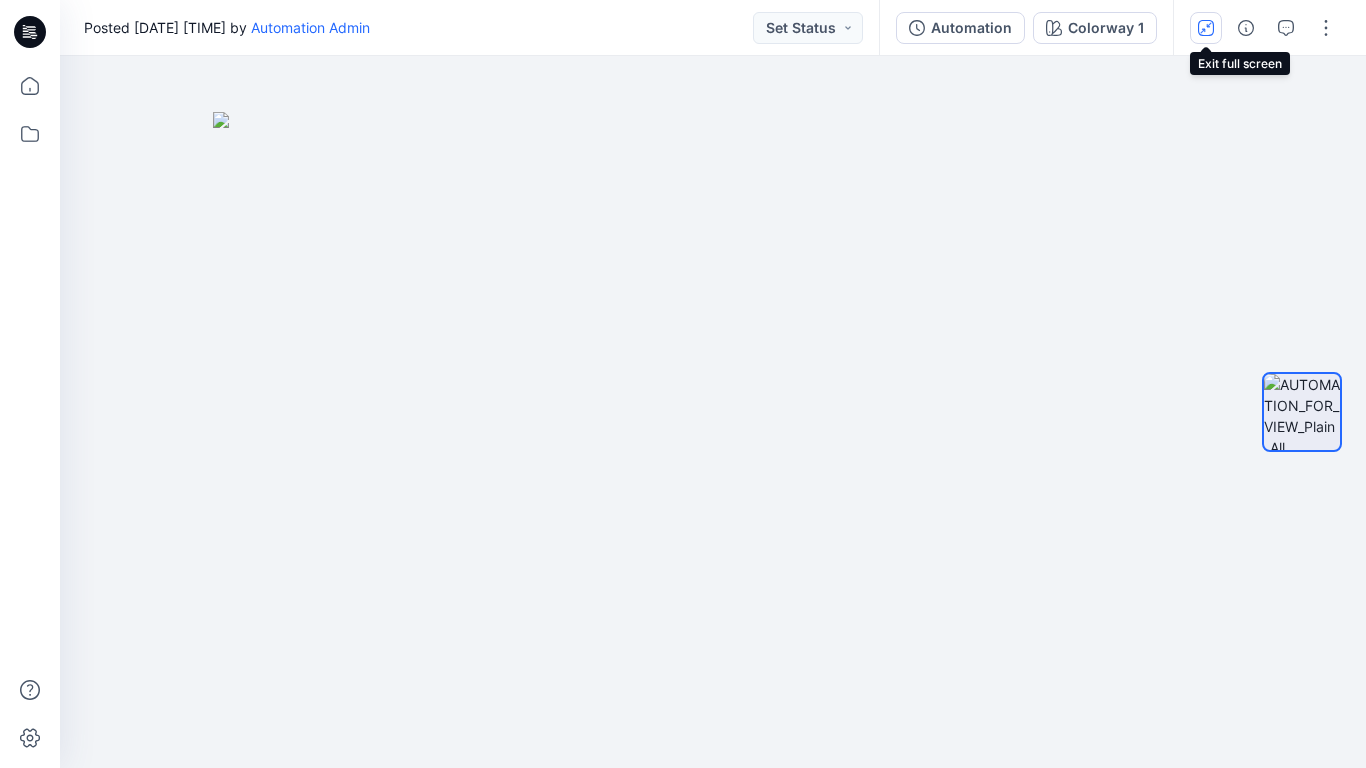 click at bounding box center [1206, 28] 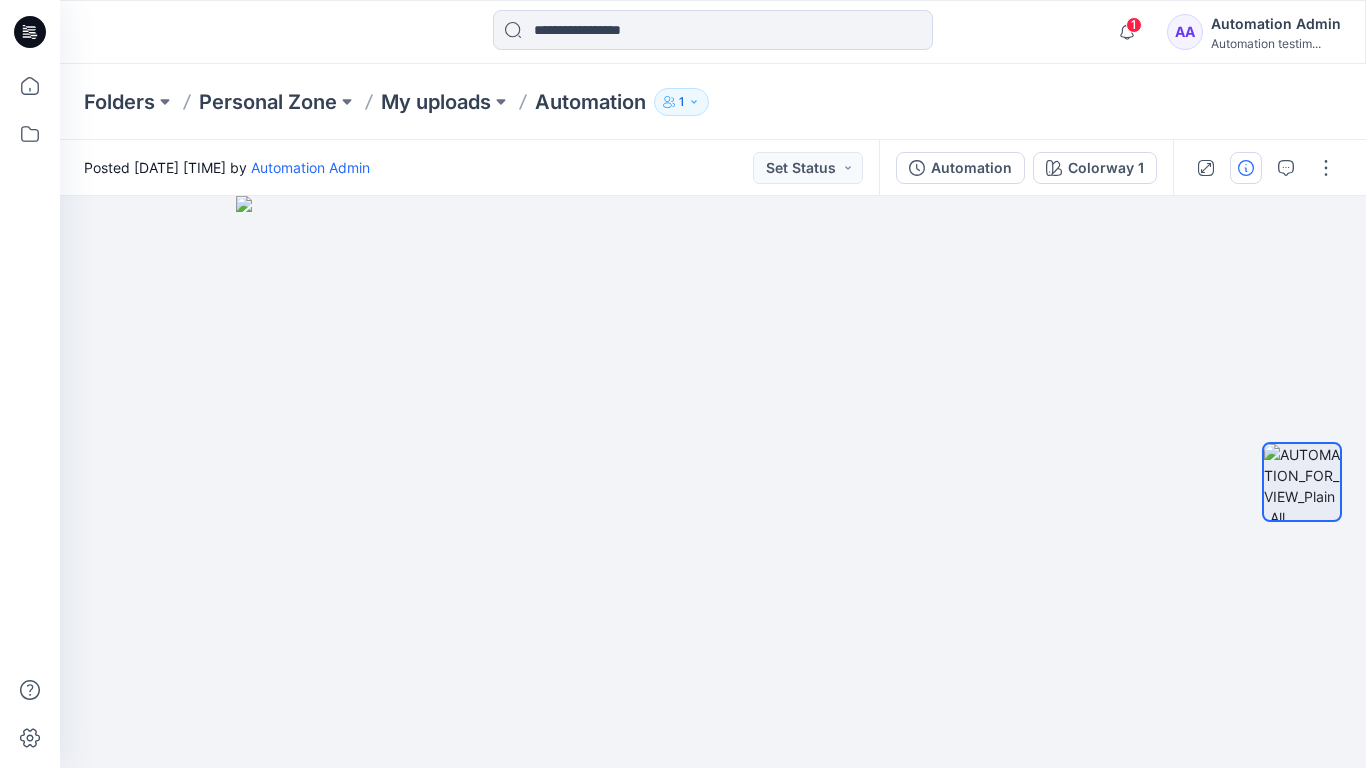 click 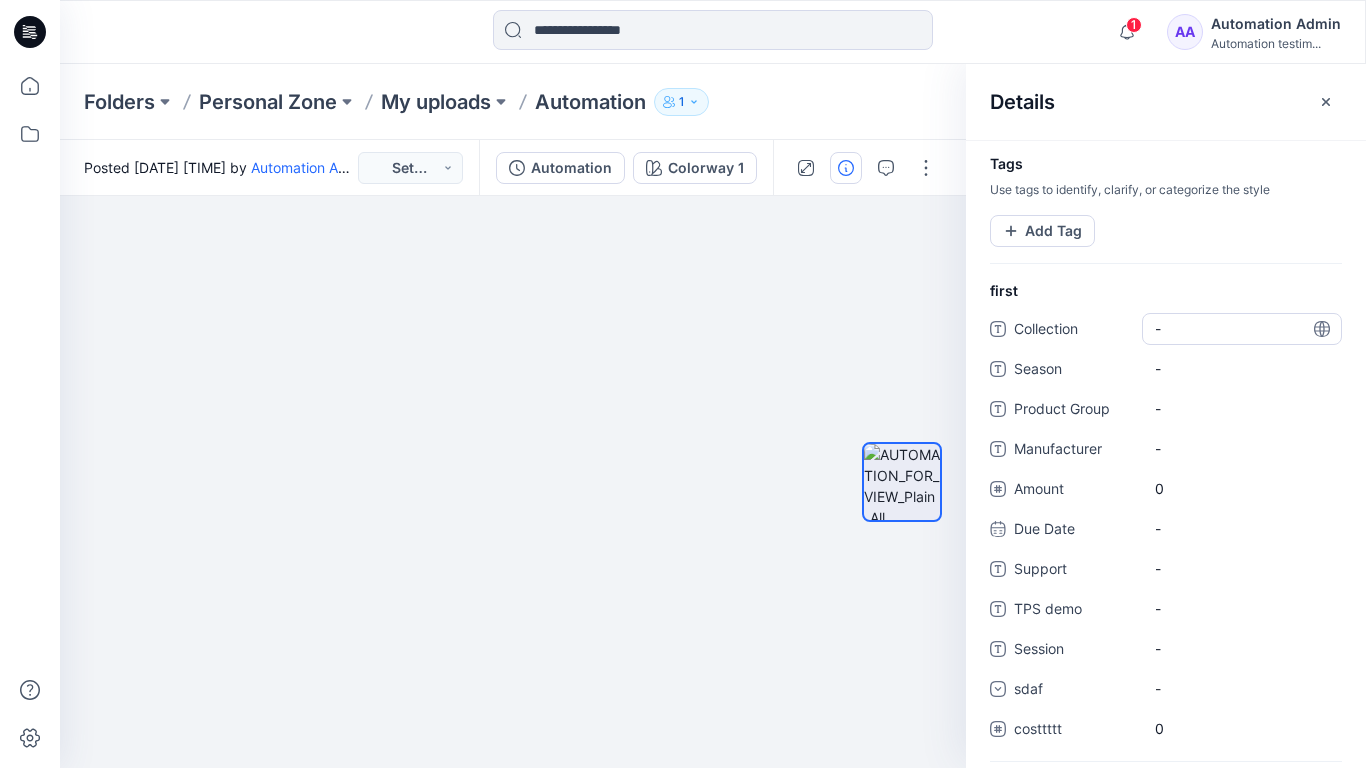 click on "-" at bounding box center (1242, 328) 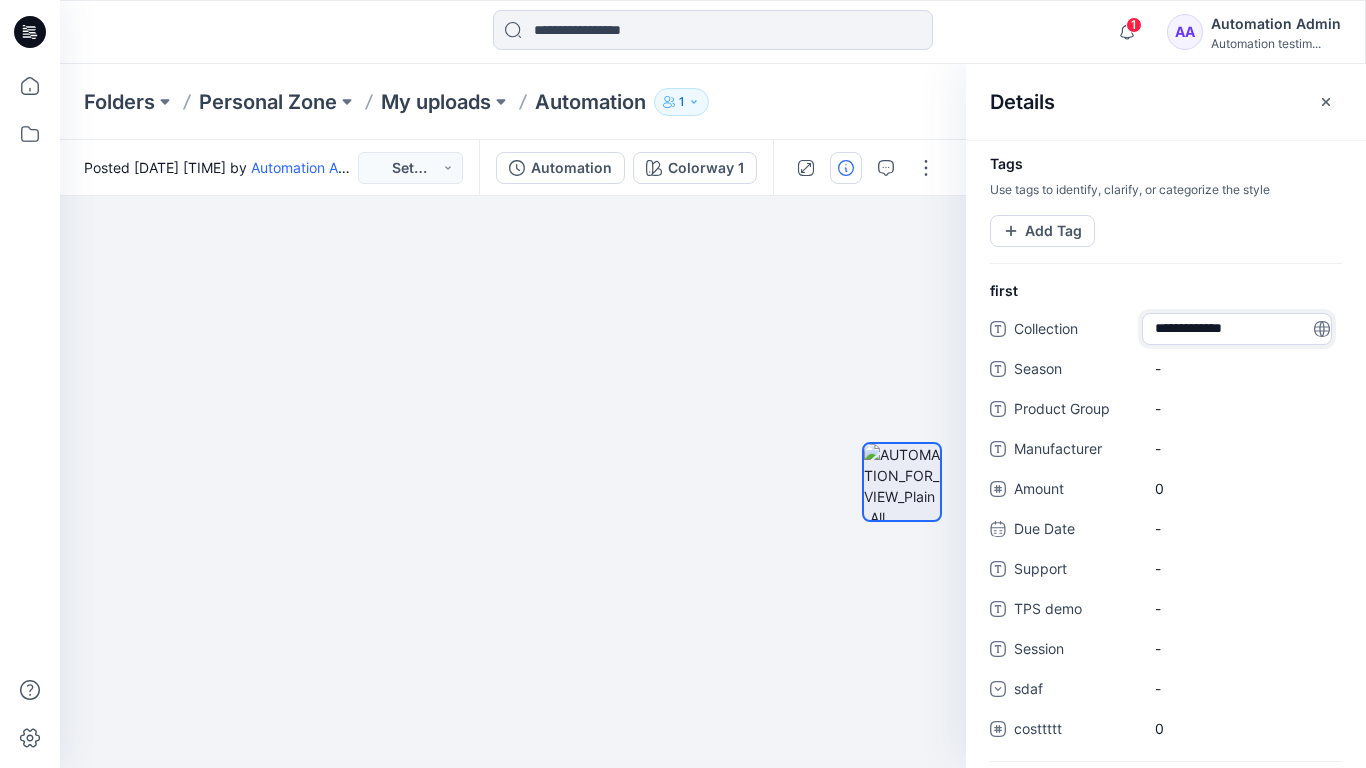 type on "**********" 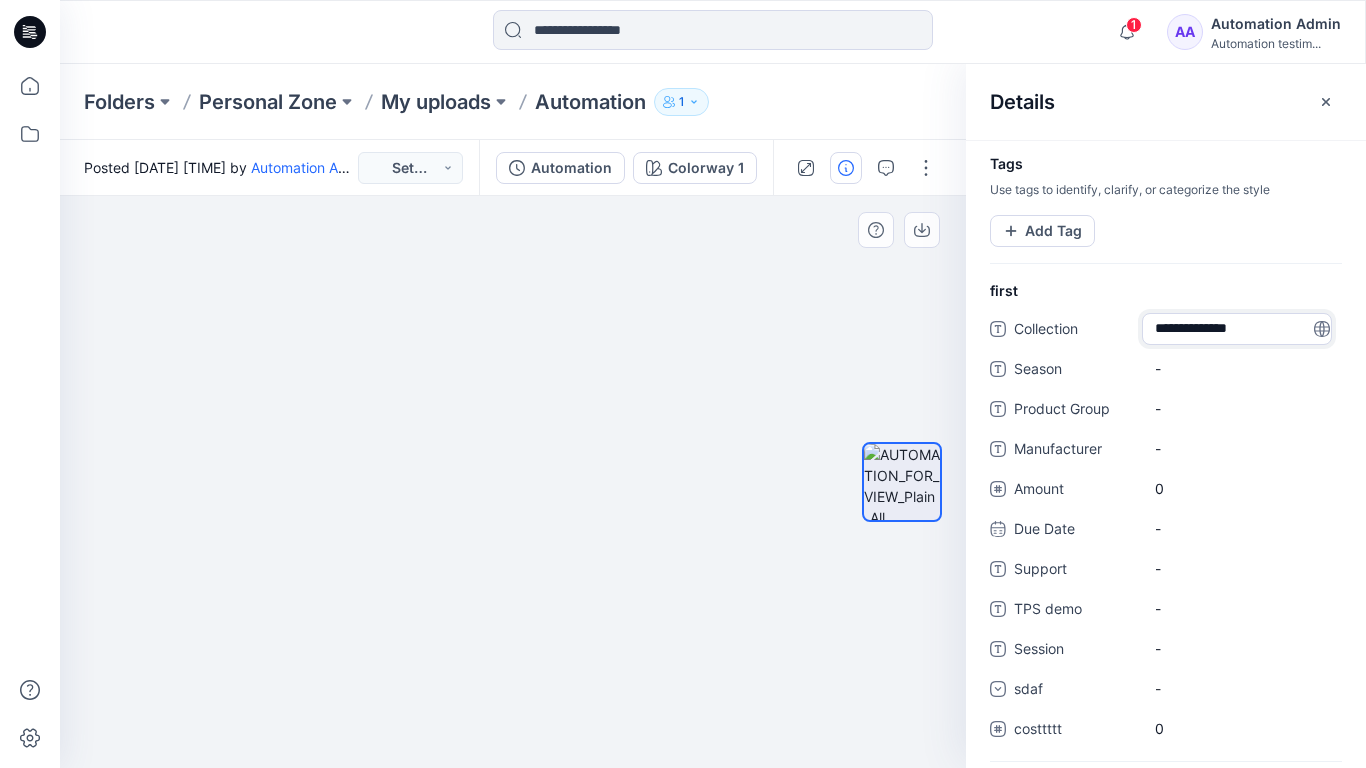 click at bounding box center [902, 482] 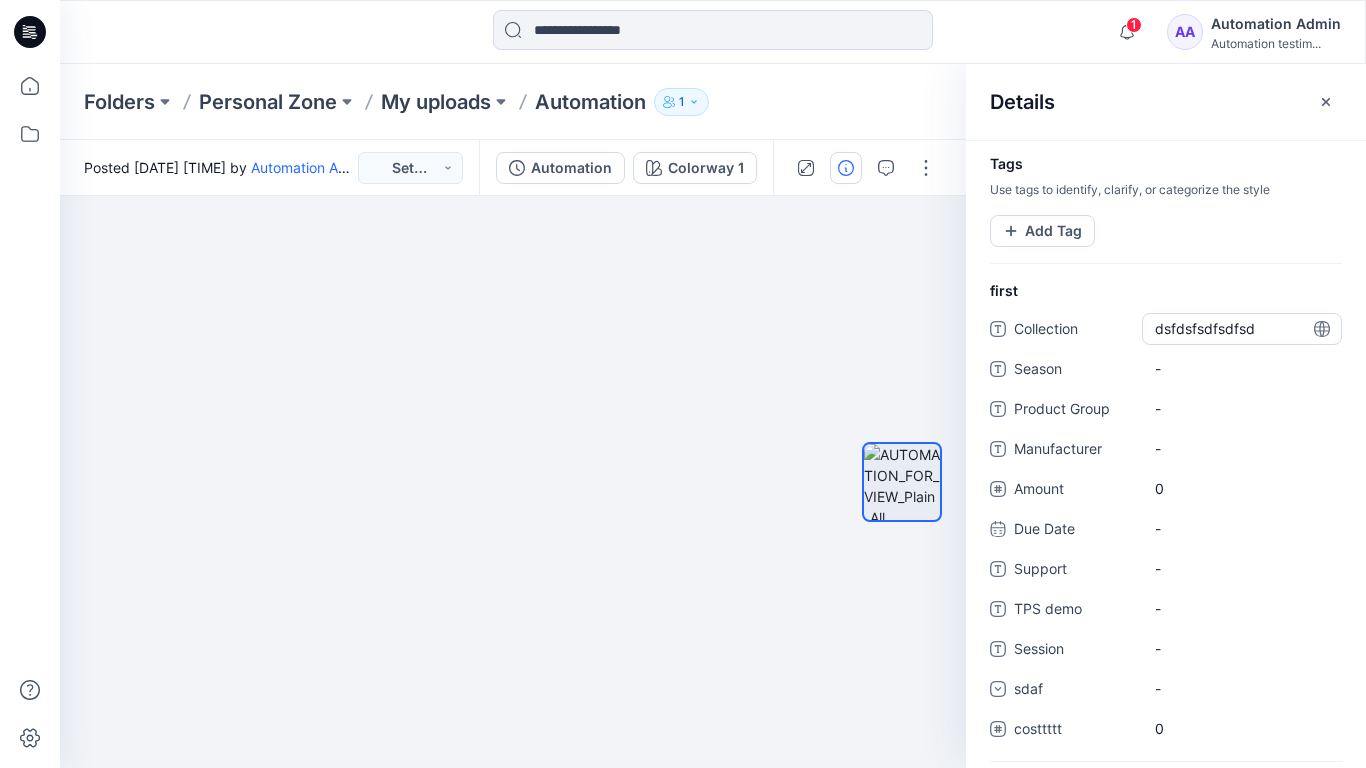 click on "dsfdsfsdfsdfsd" at bounding box center (1242, 328) 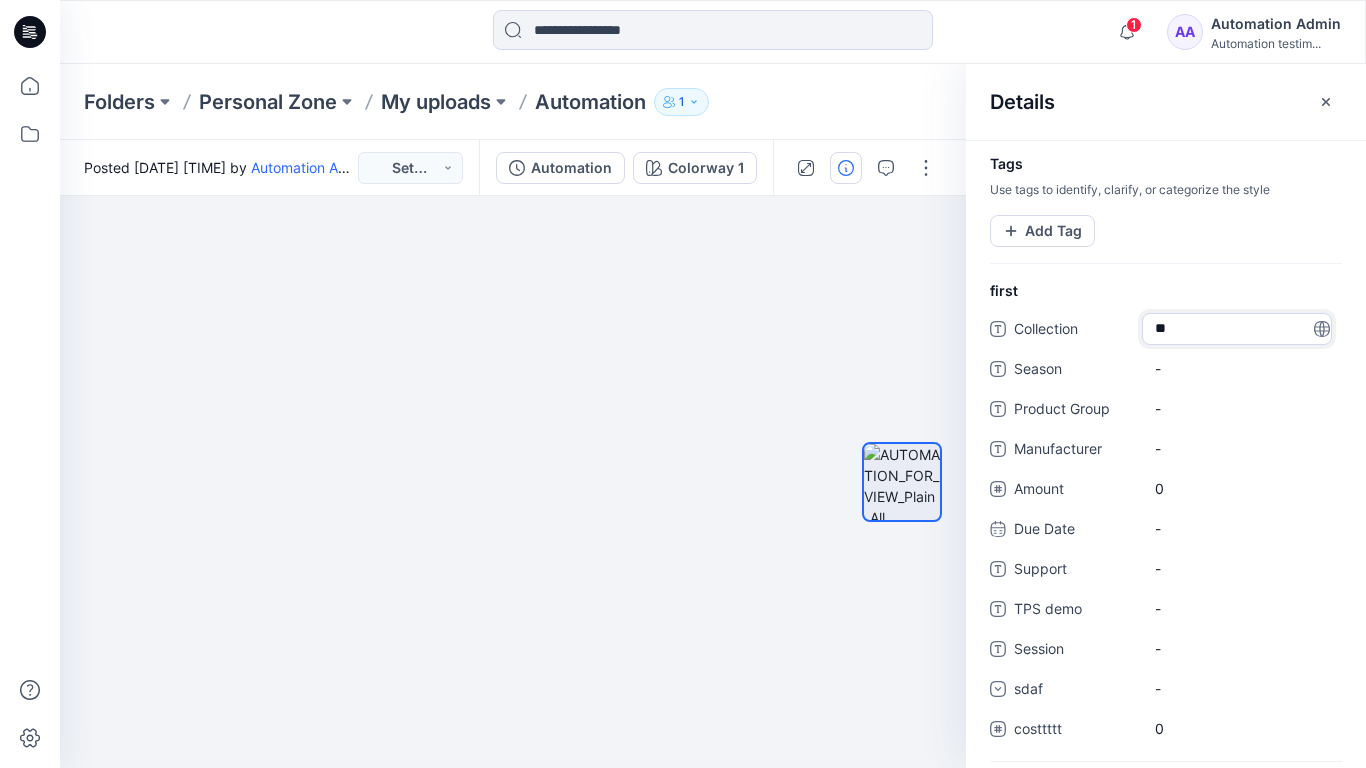 type on "*" 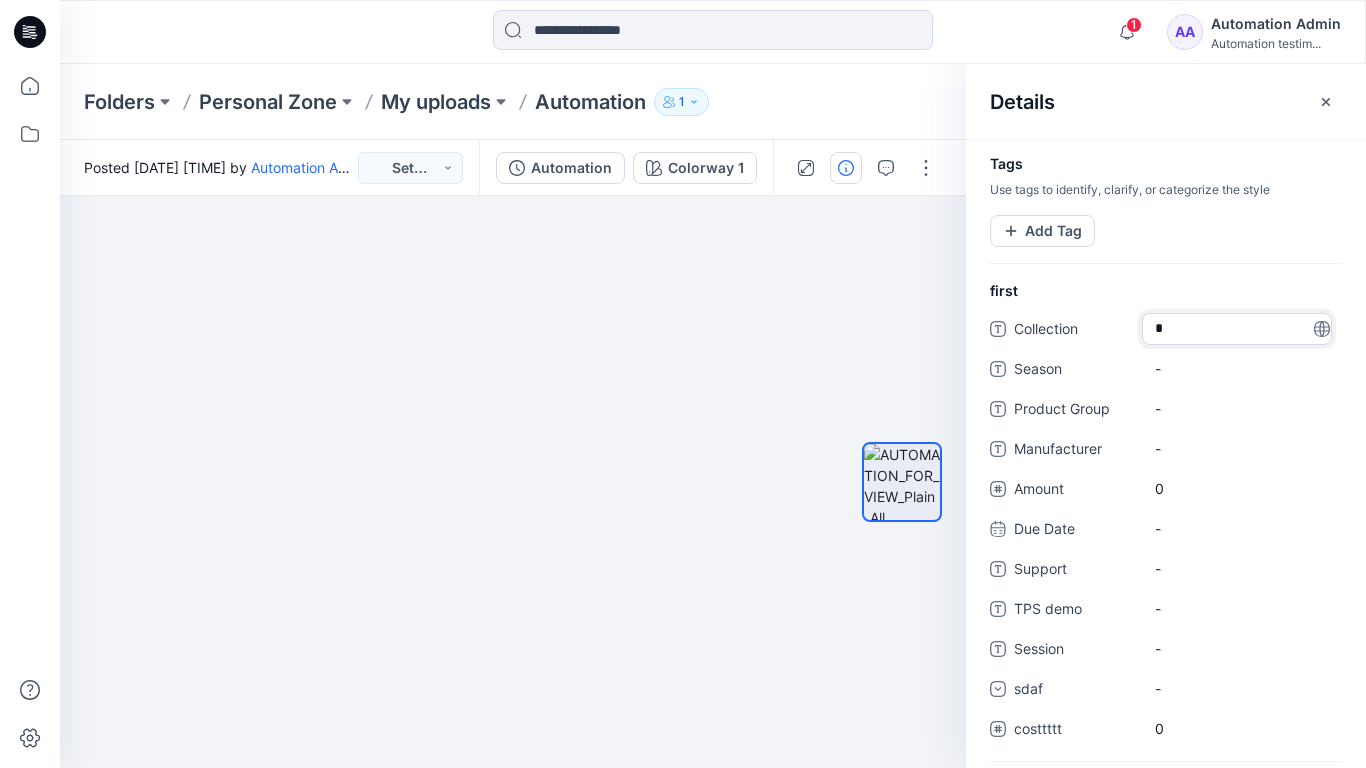 type 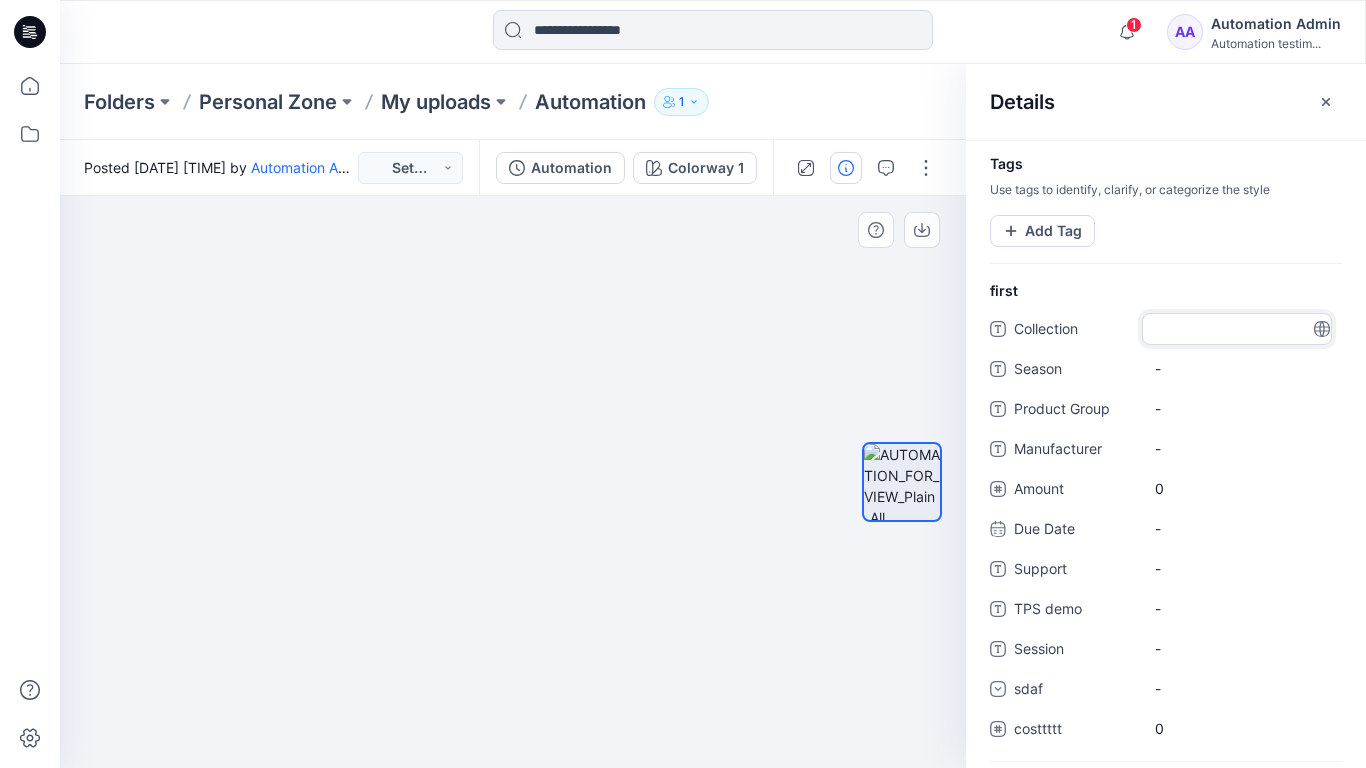 click at bounding box center [902, 482] 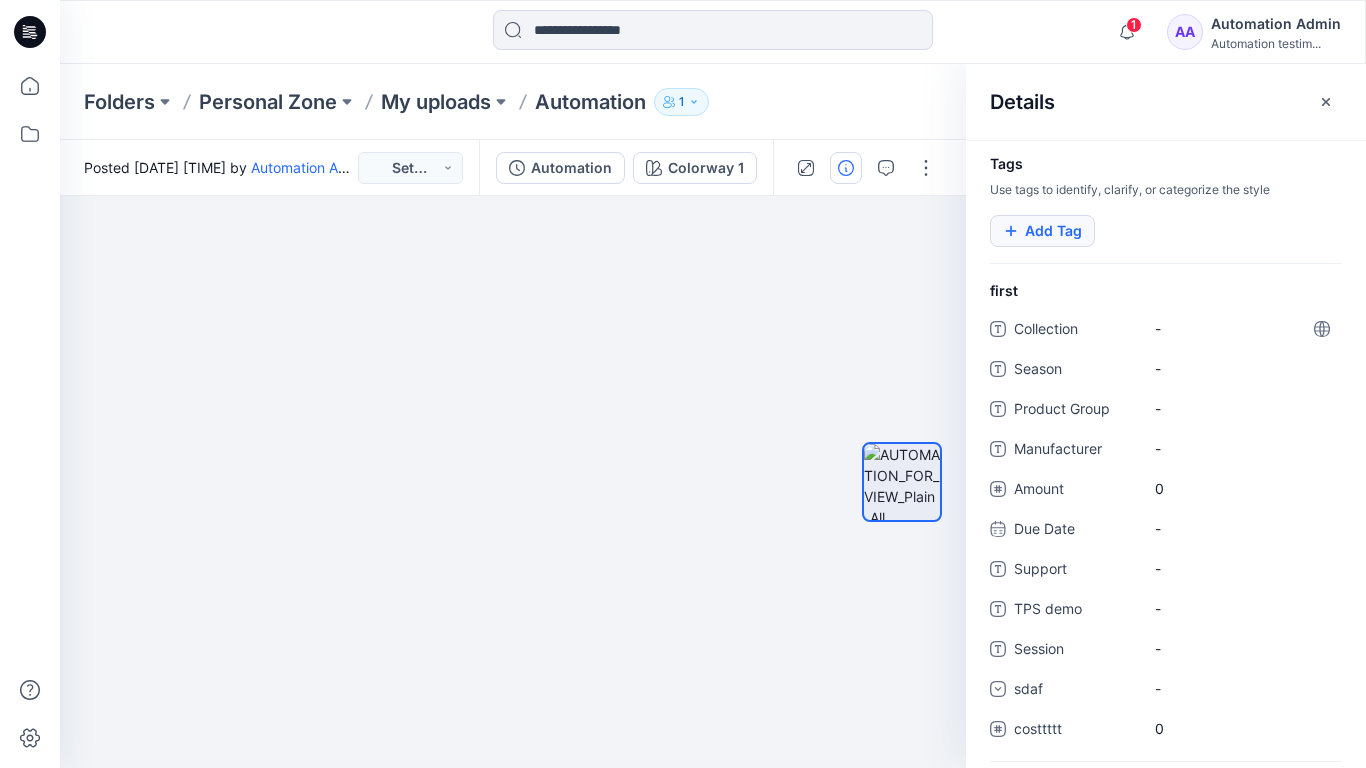 click on "Add Tag" at bounding box center (1042, 231) 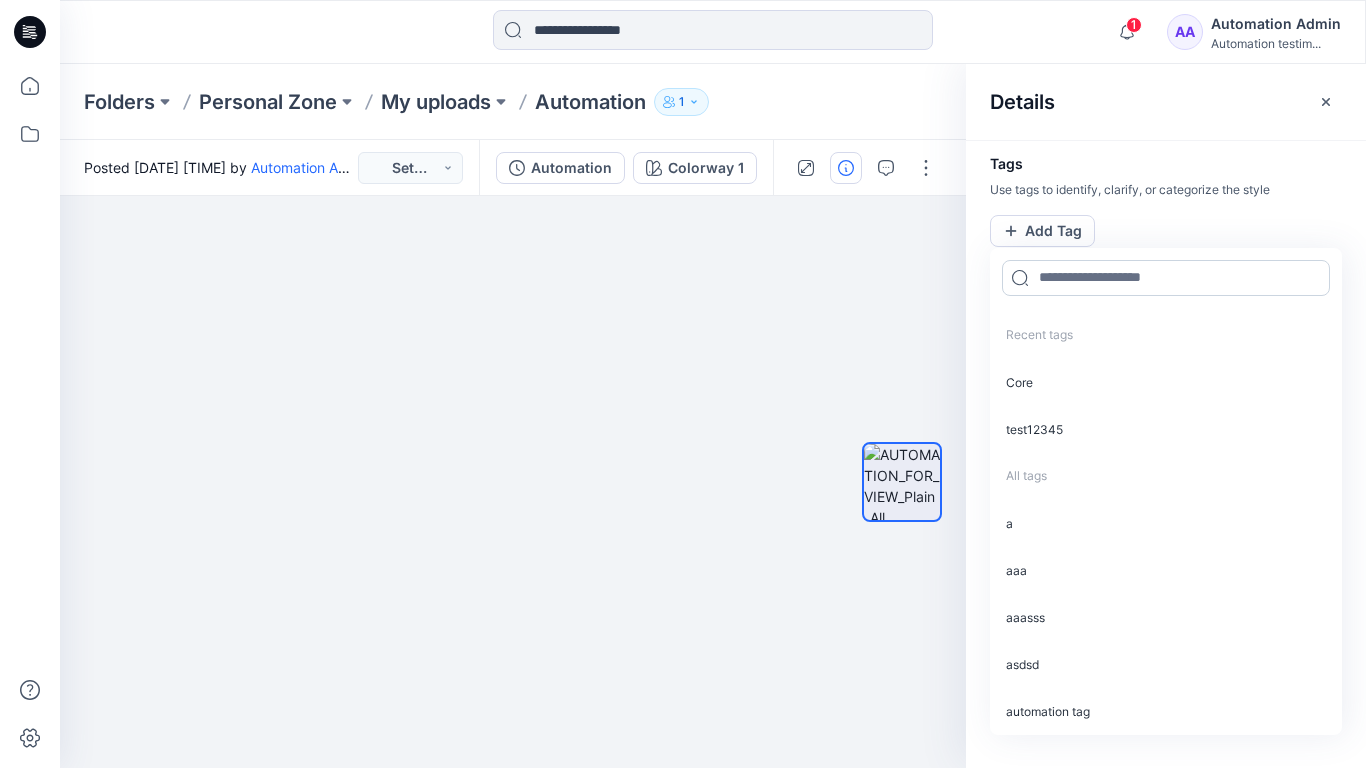 click at bounding box center (1166, 278) 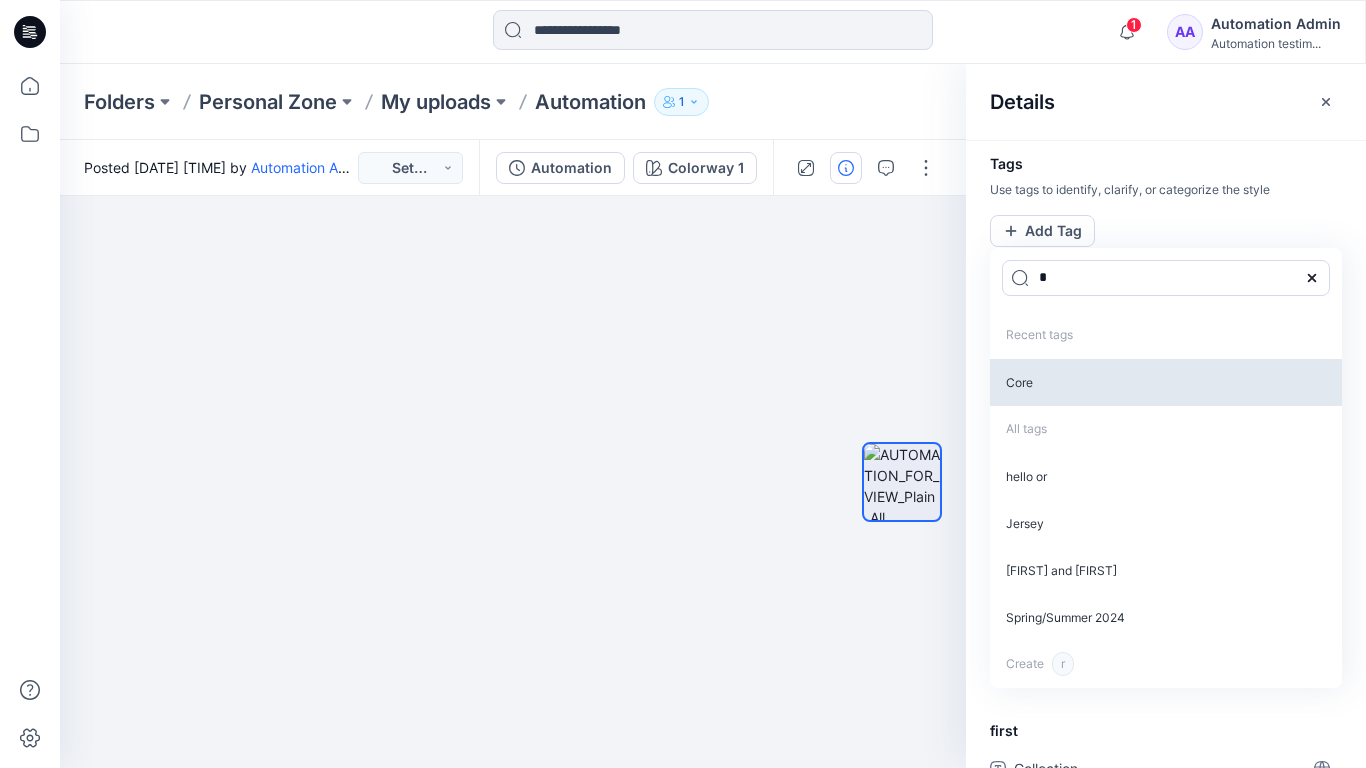 type on "*" 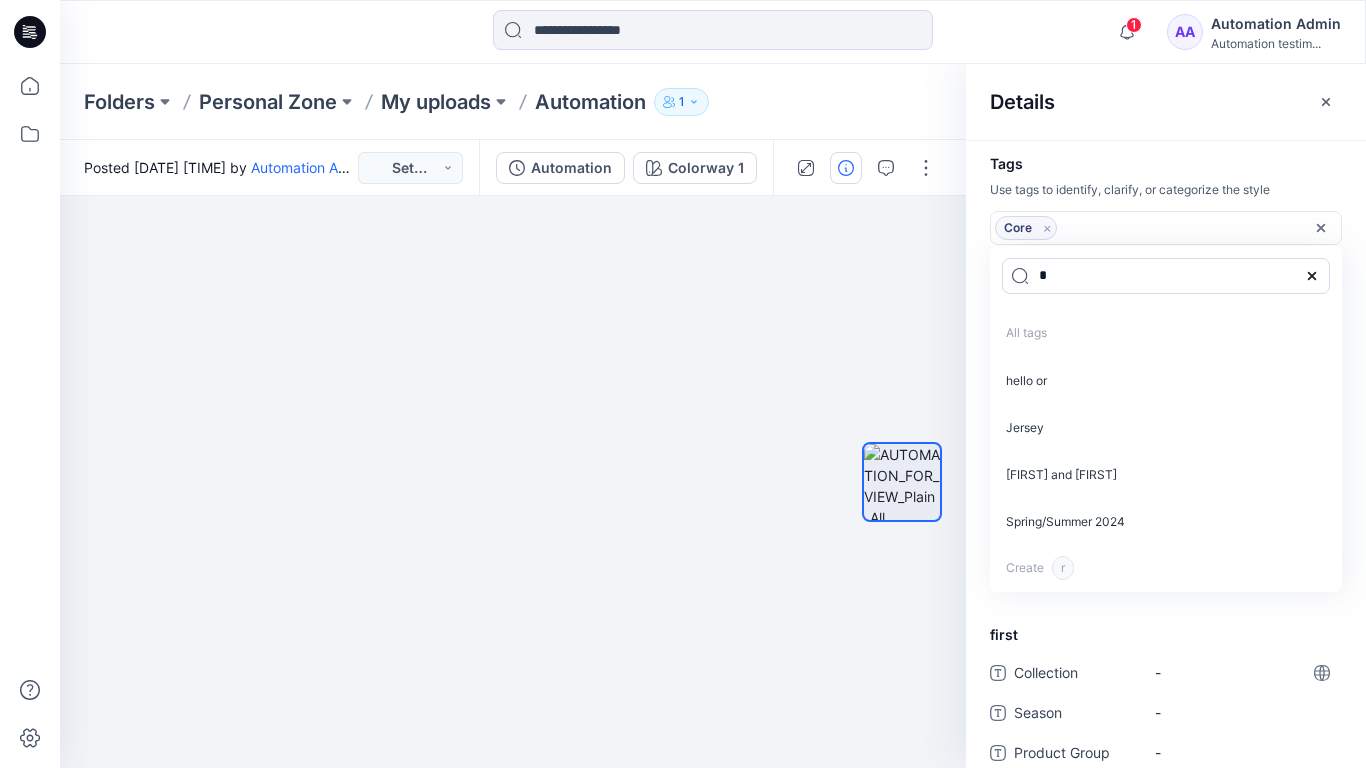 click on "Remove tag" 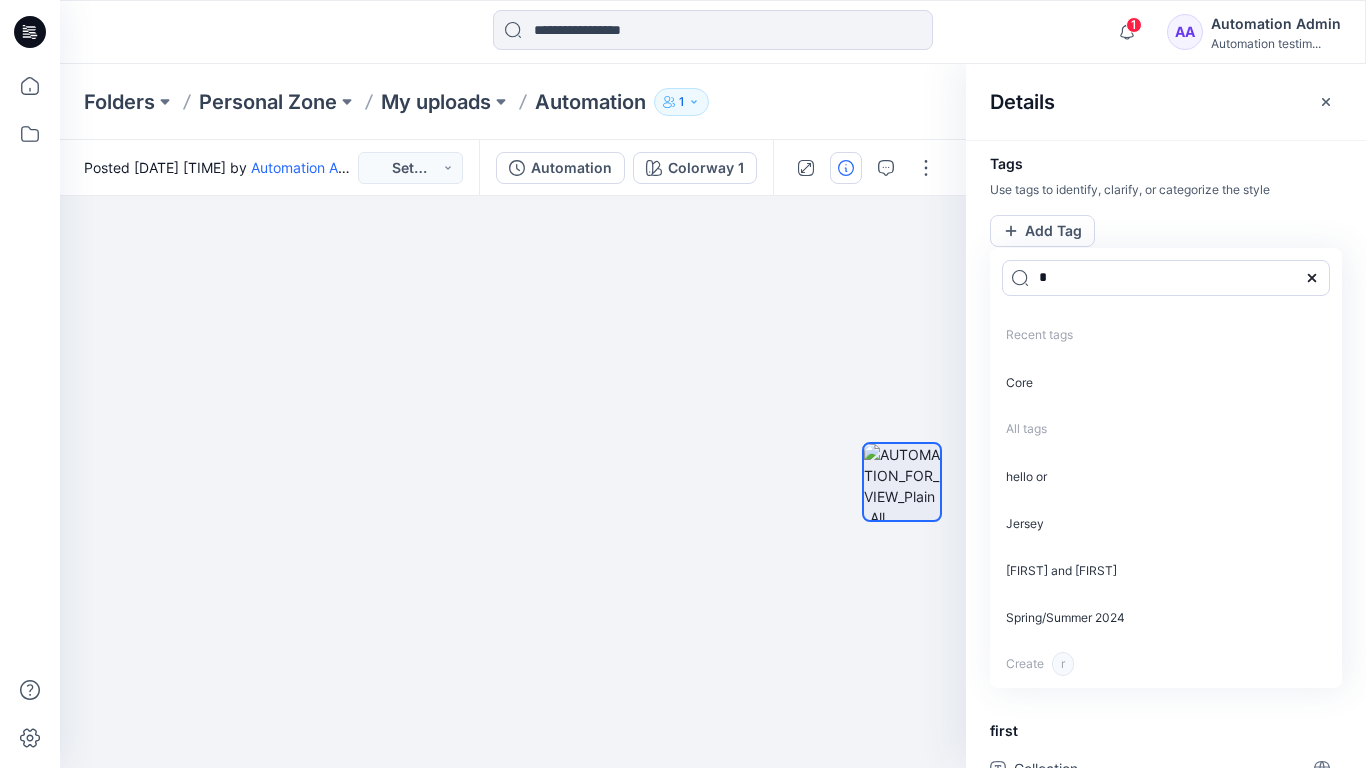 click 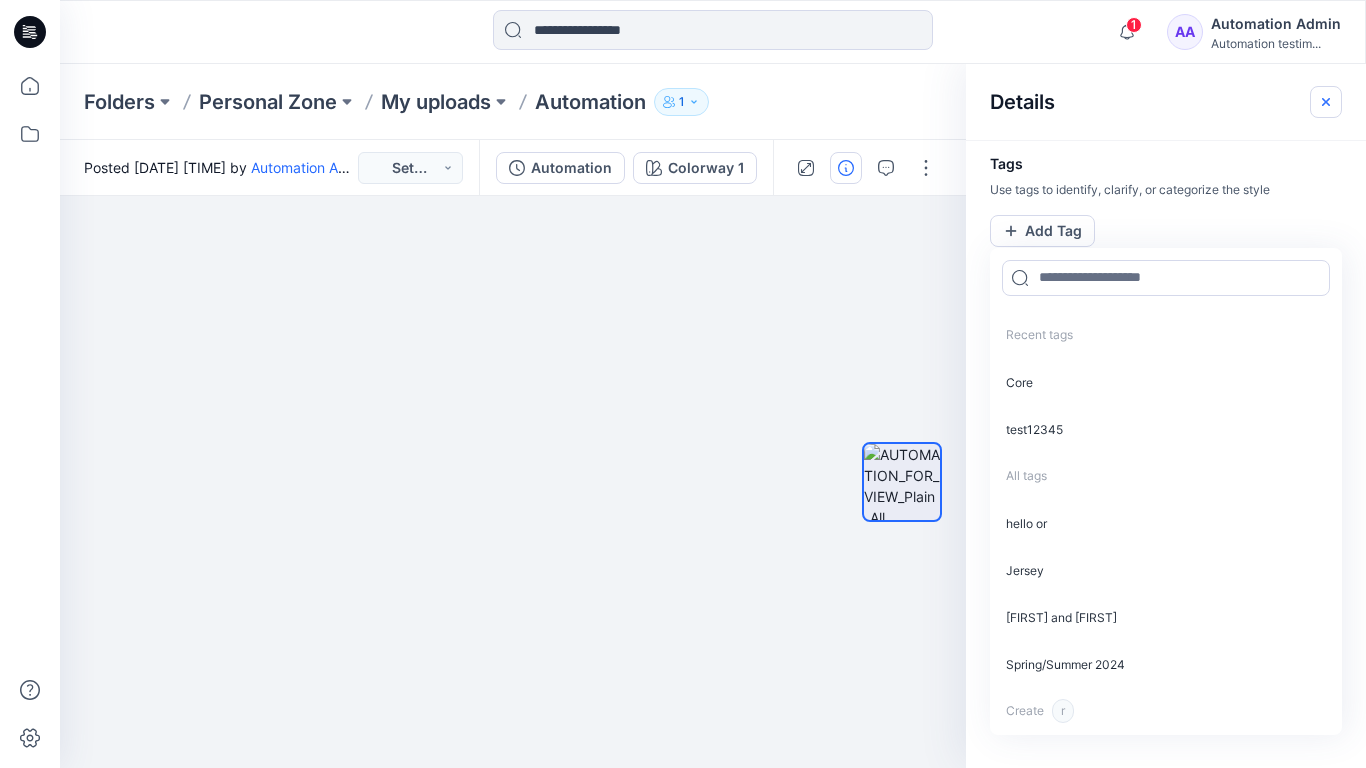 click 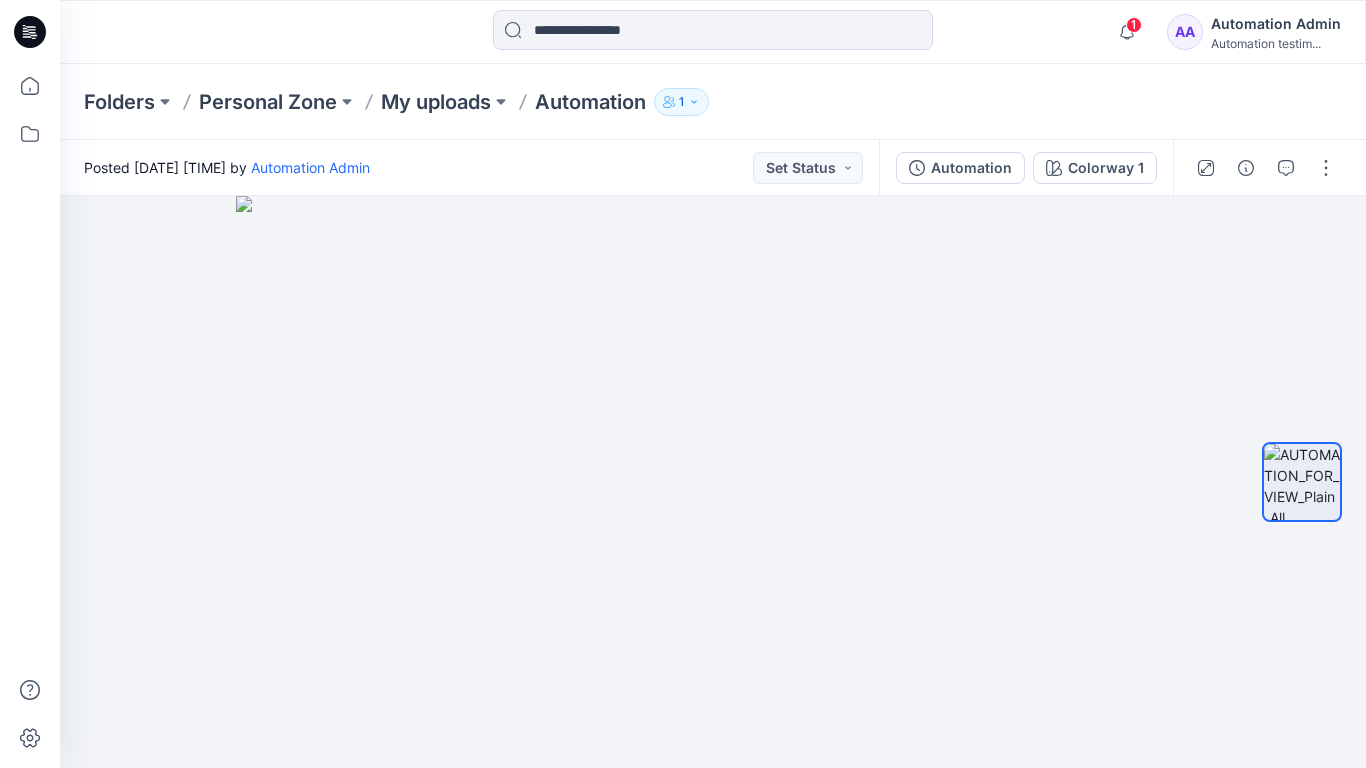 click on "Automation Admin" at bounding box center (1276, 24) 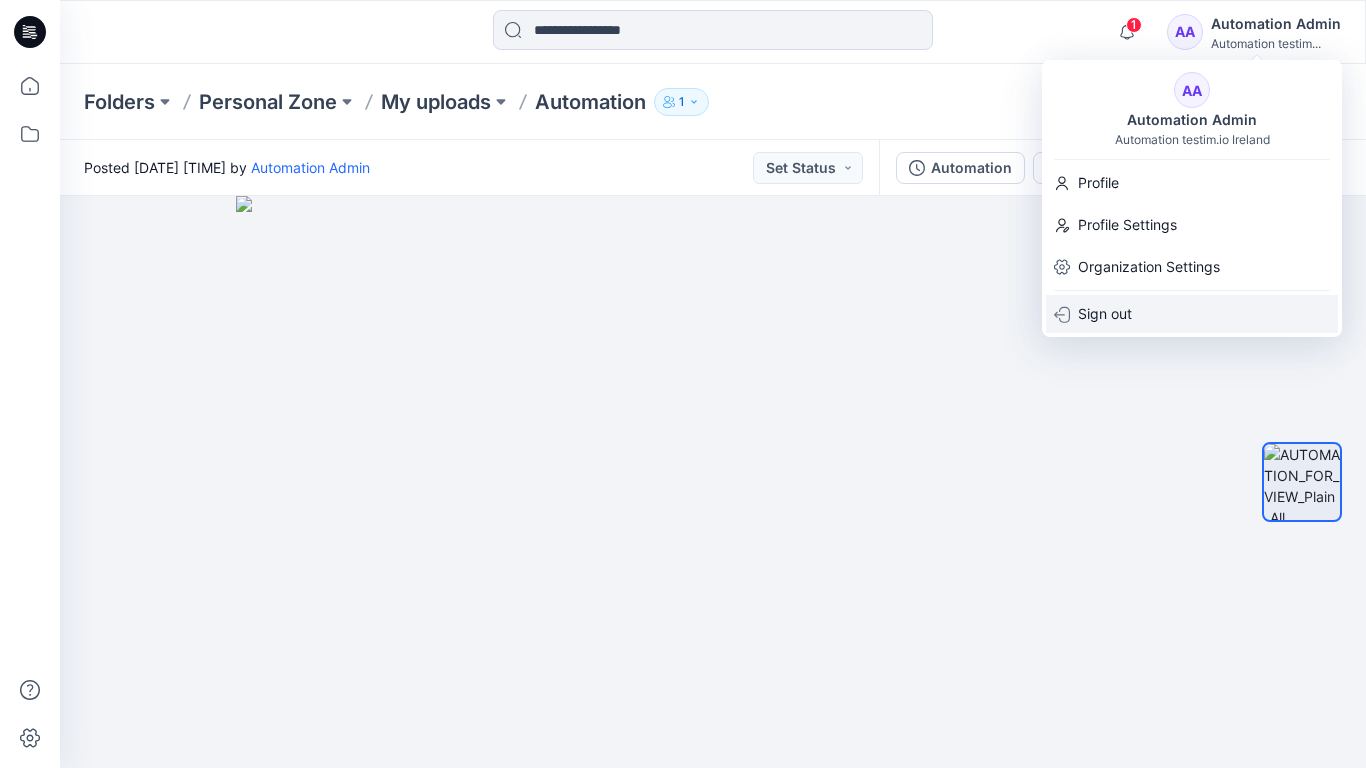 click on "Sign out" at bounding box center (1105, 314) 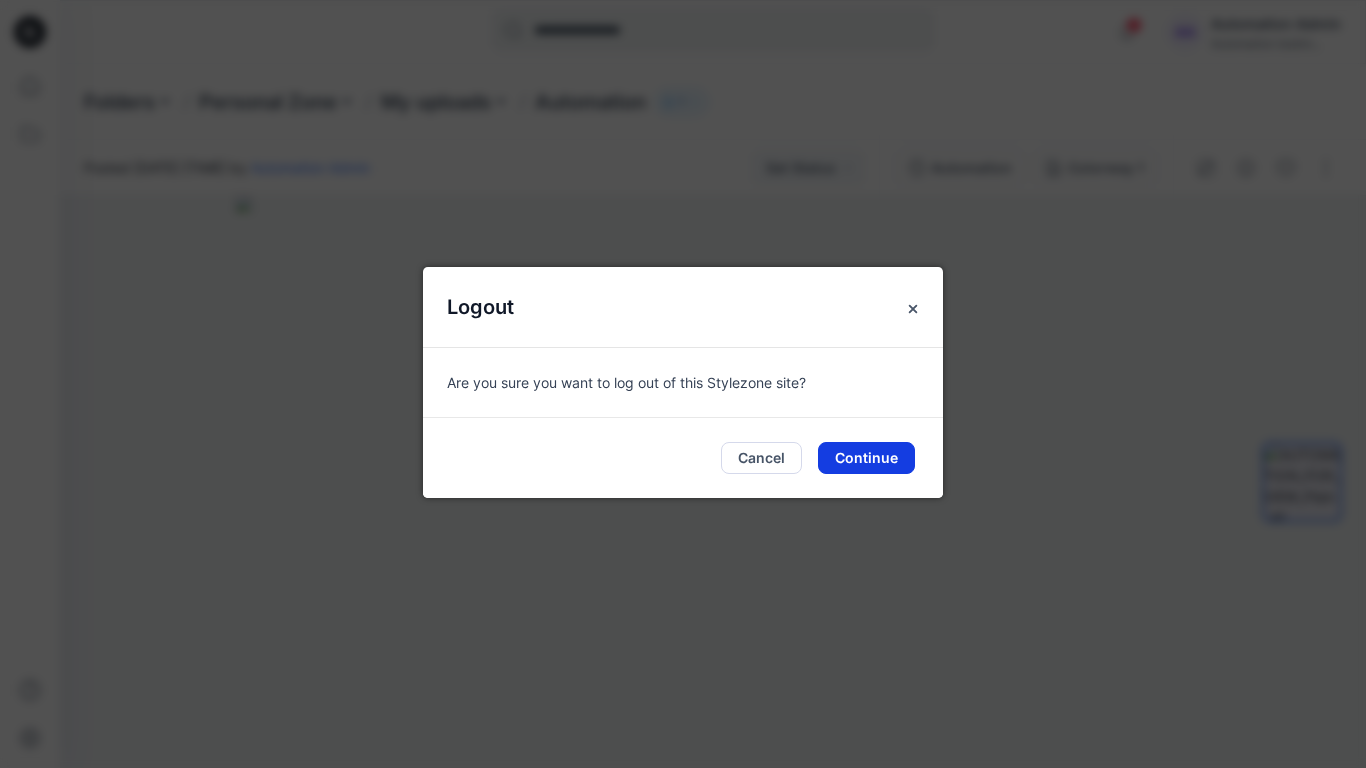click on "Continue" at bounding box center (866, 458) 